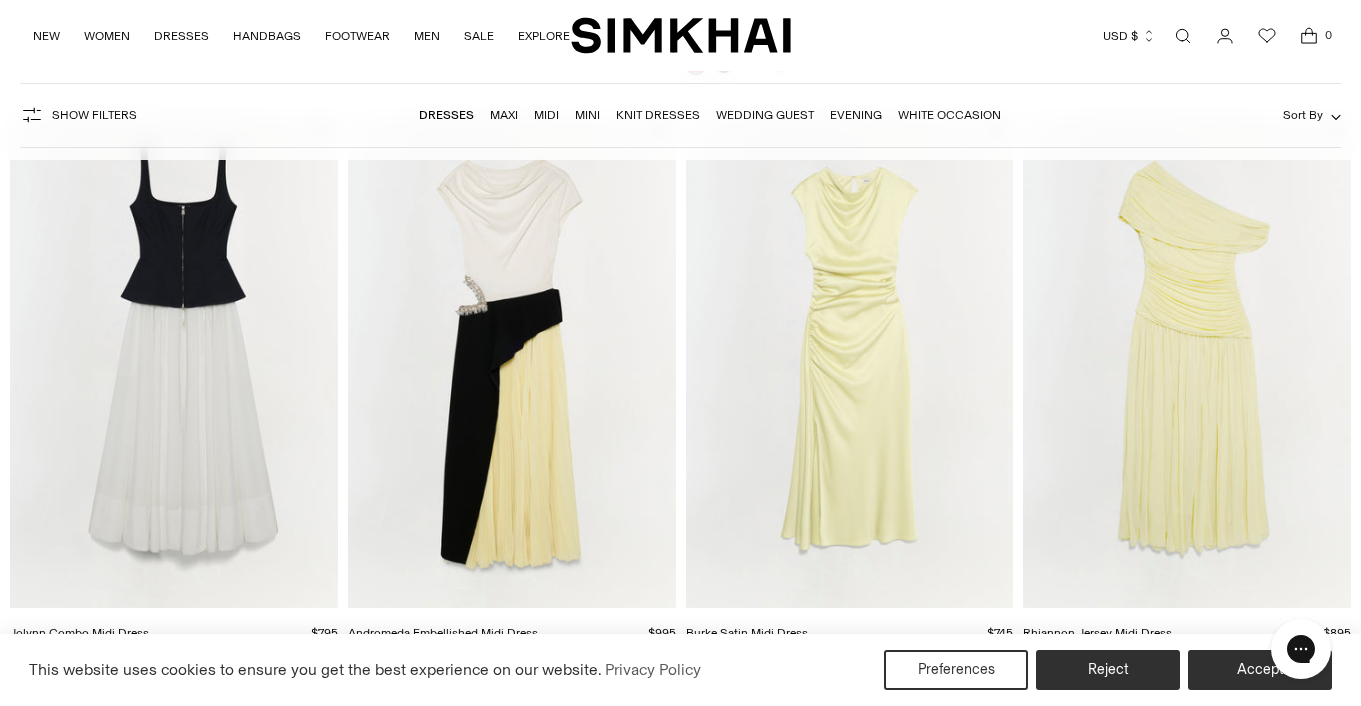 scroll, scrollTop: 722, scrollLeft: 0, axis: vertical 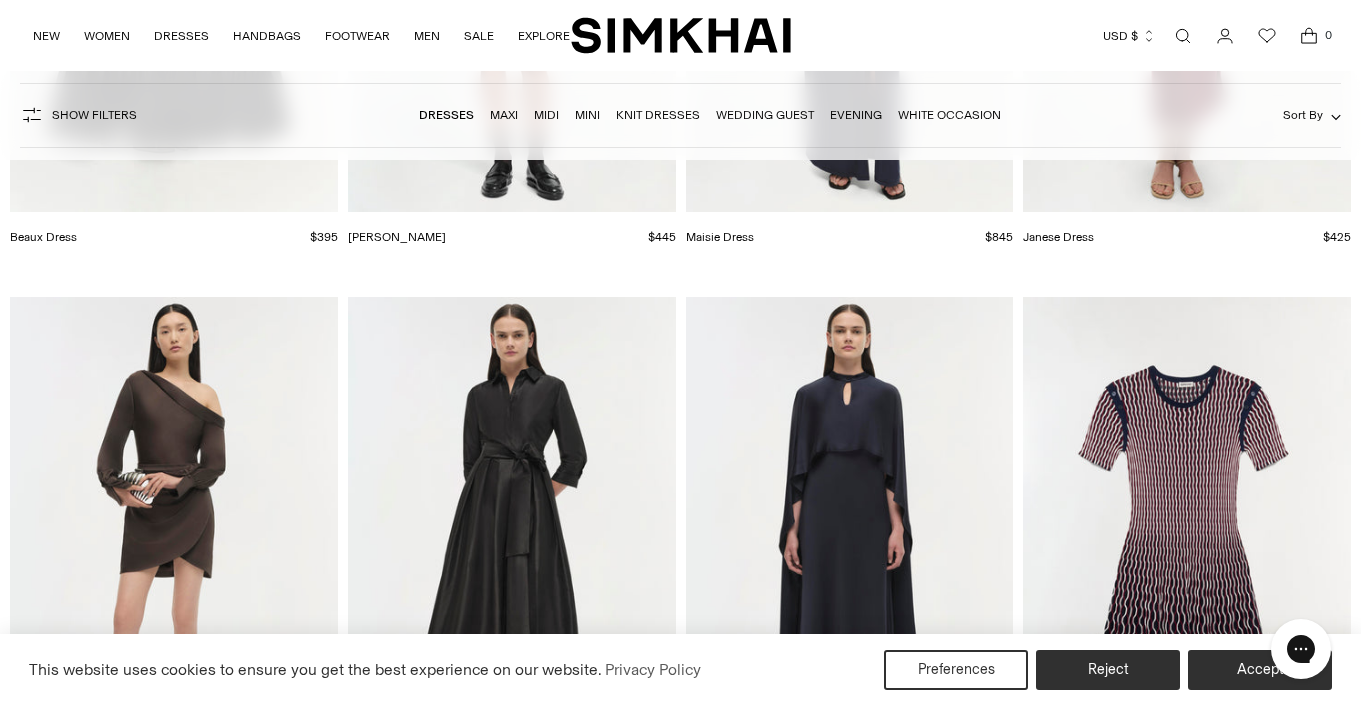 click on "Midi" at bounding box center [546, 115] 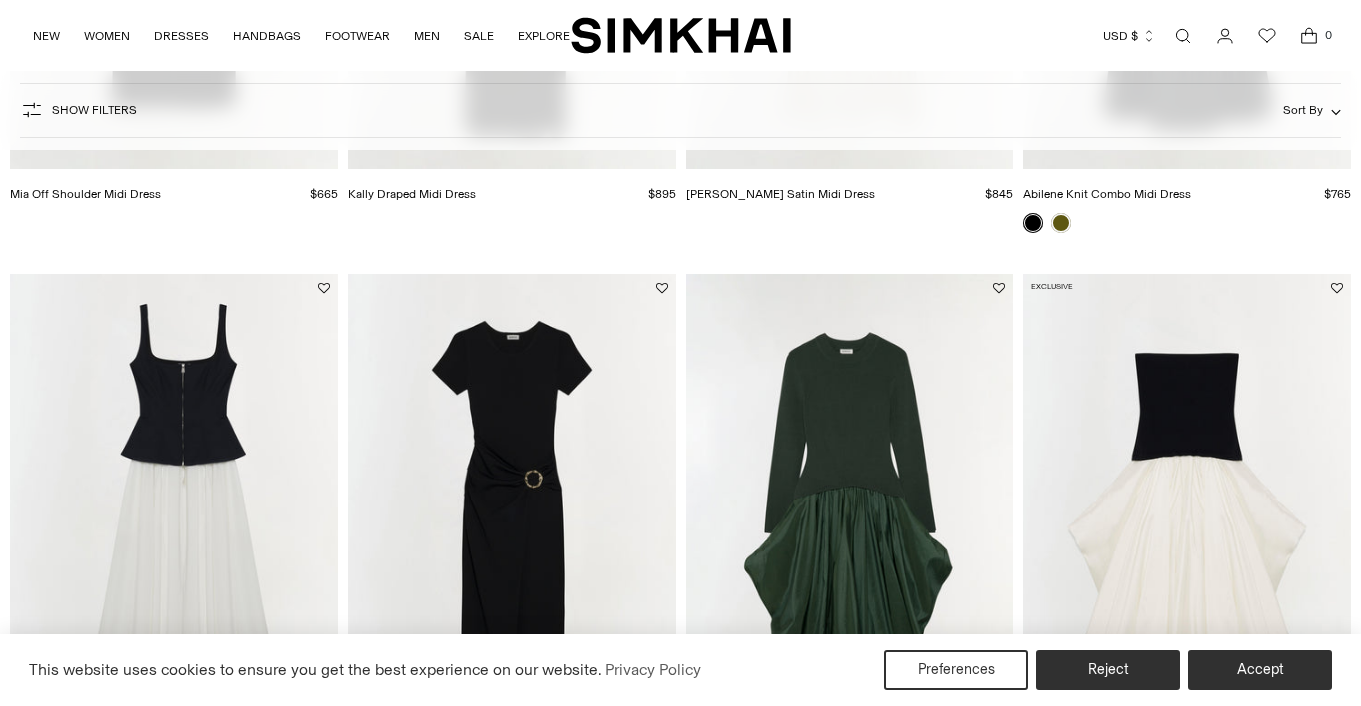 scroll, scrollTop: -5, scrollLeft: 0, axis: vertical 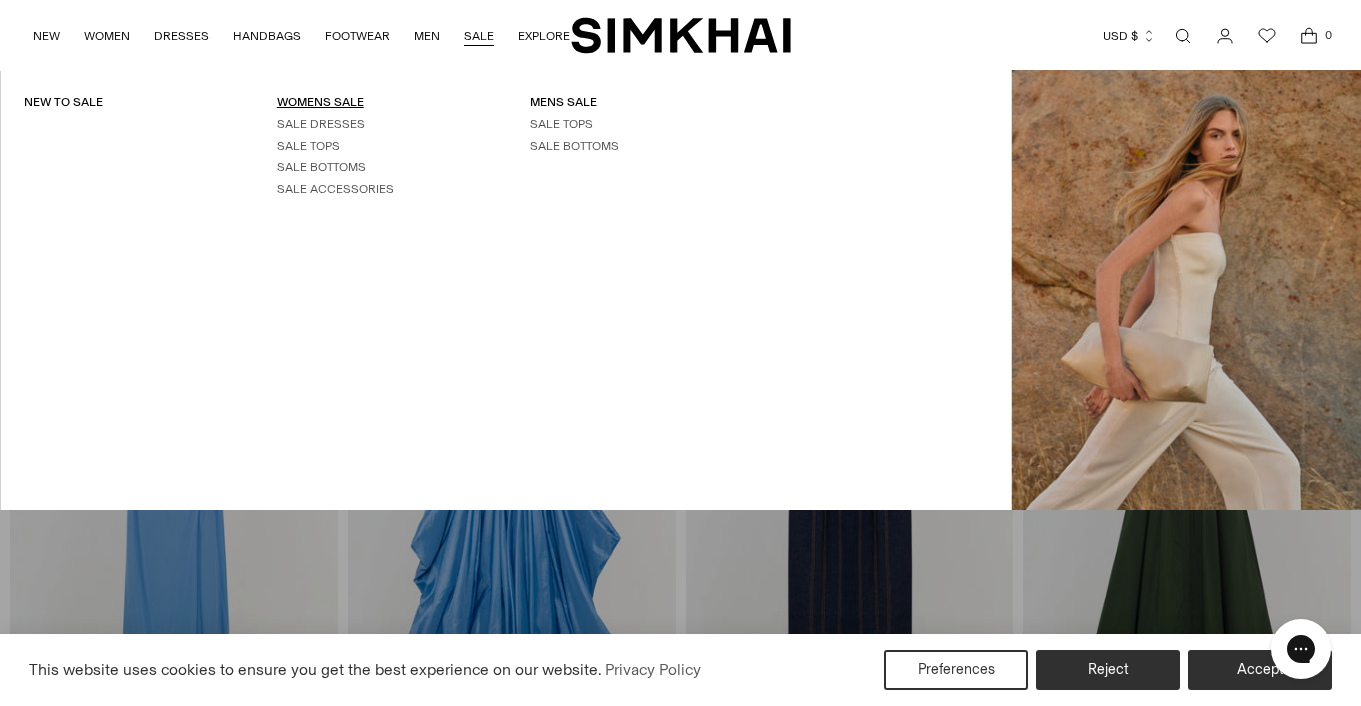 click on "WOMENS SALE" at bounding box center (320, 102) 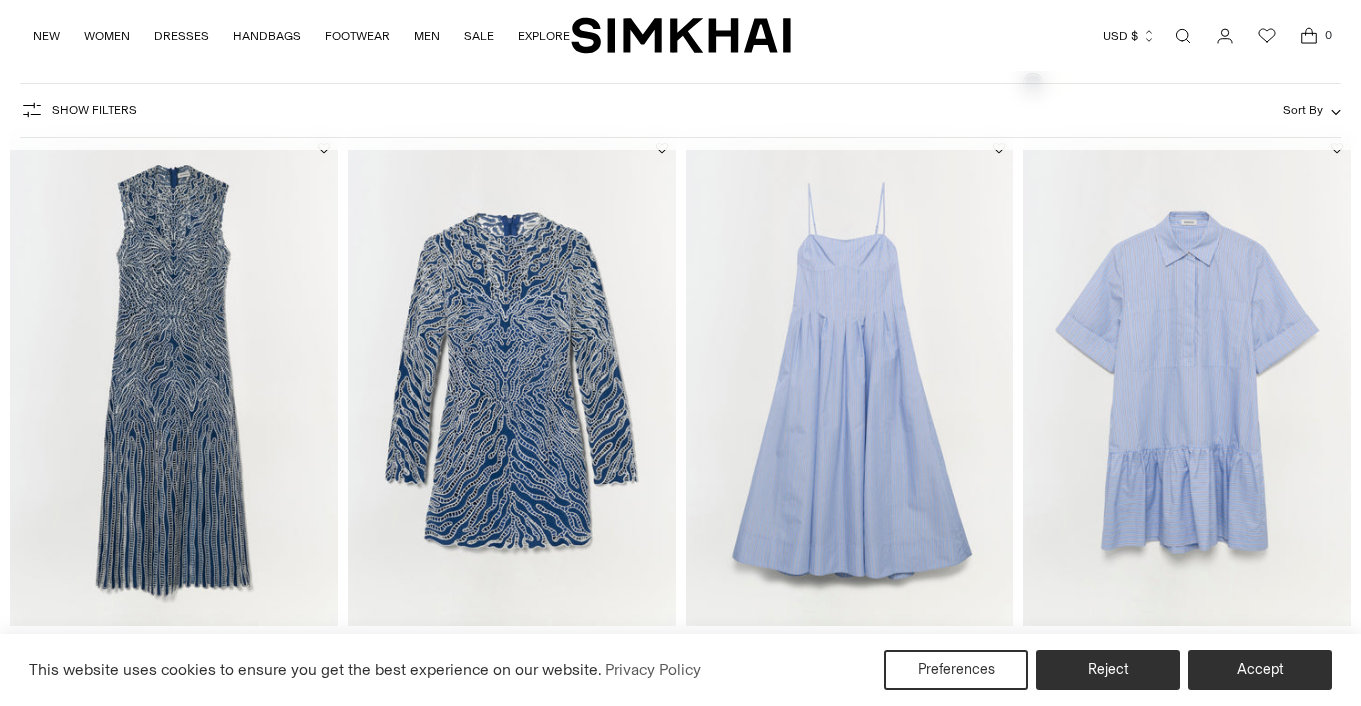 scroll, scrollTop: 1304, scrollLeft: 0, axis: vertical 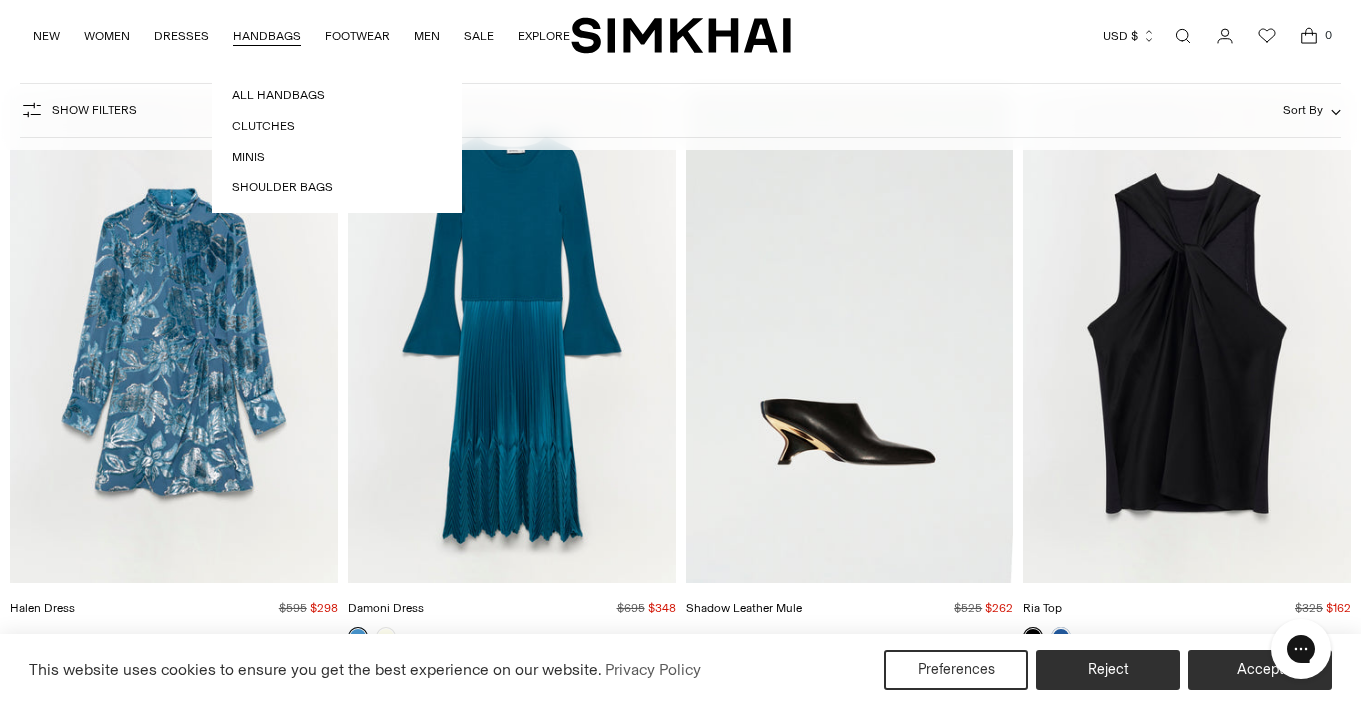 click on "HANDBAGS" at bounding box center (267, 36) 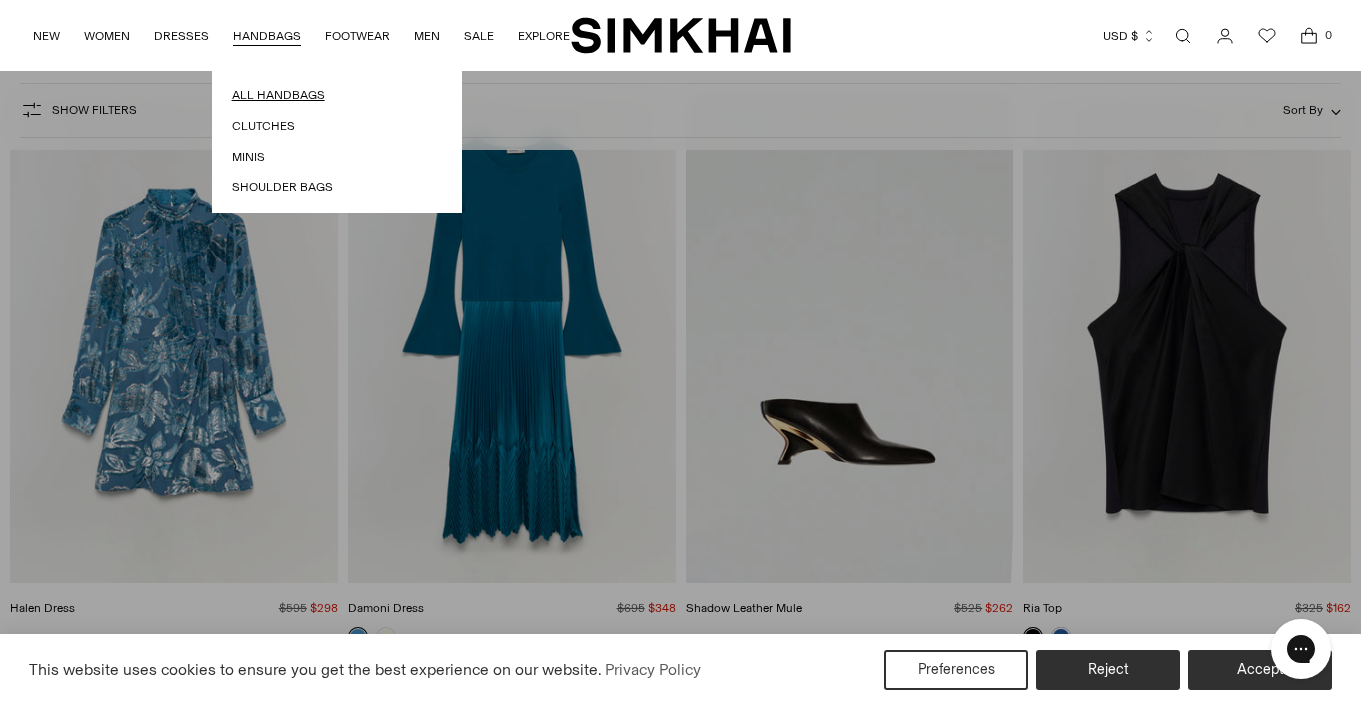 click on "All Handbags" at bounding box center (337, 95) 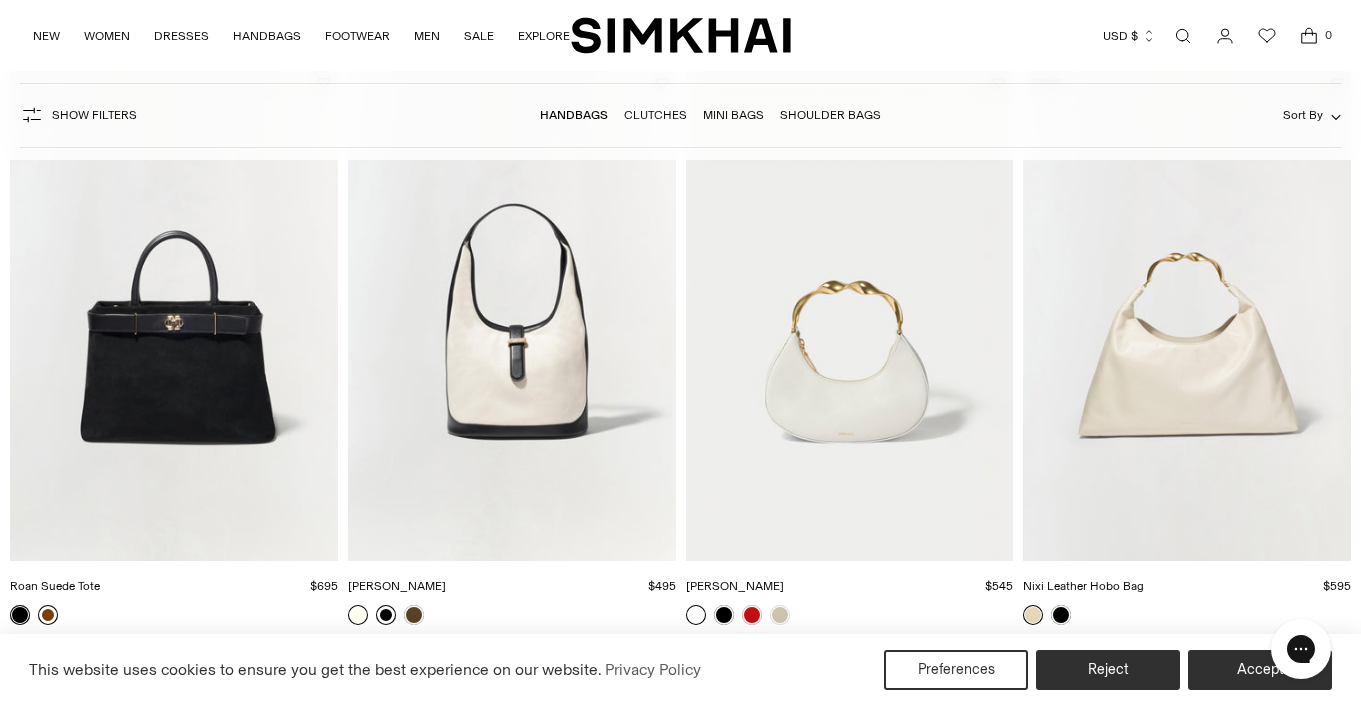 scroll, scrollTop: 2578, scrollLeft: 0, axis: vertical 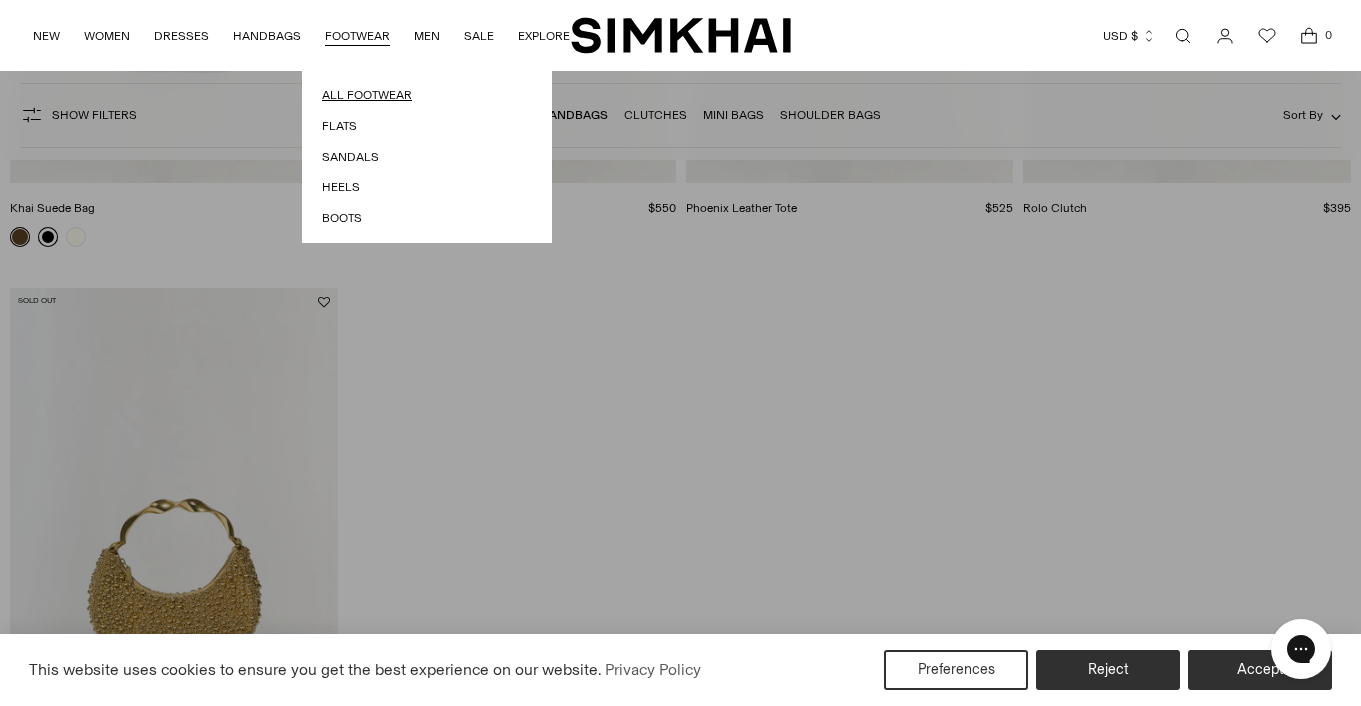 click on "All Footwear" at bounding box center [427, 95] 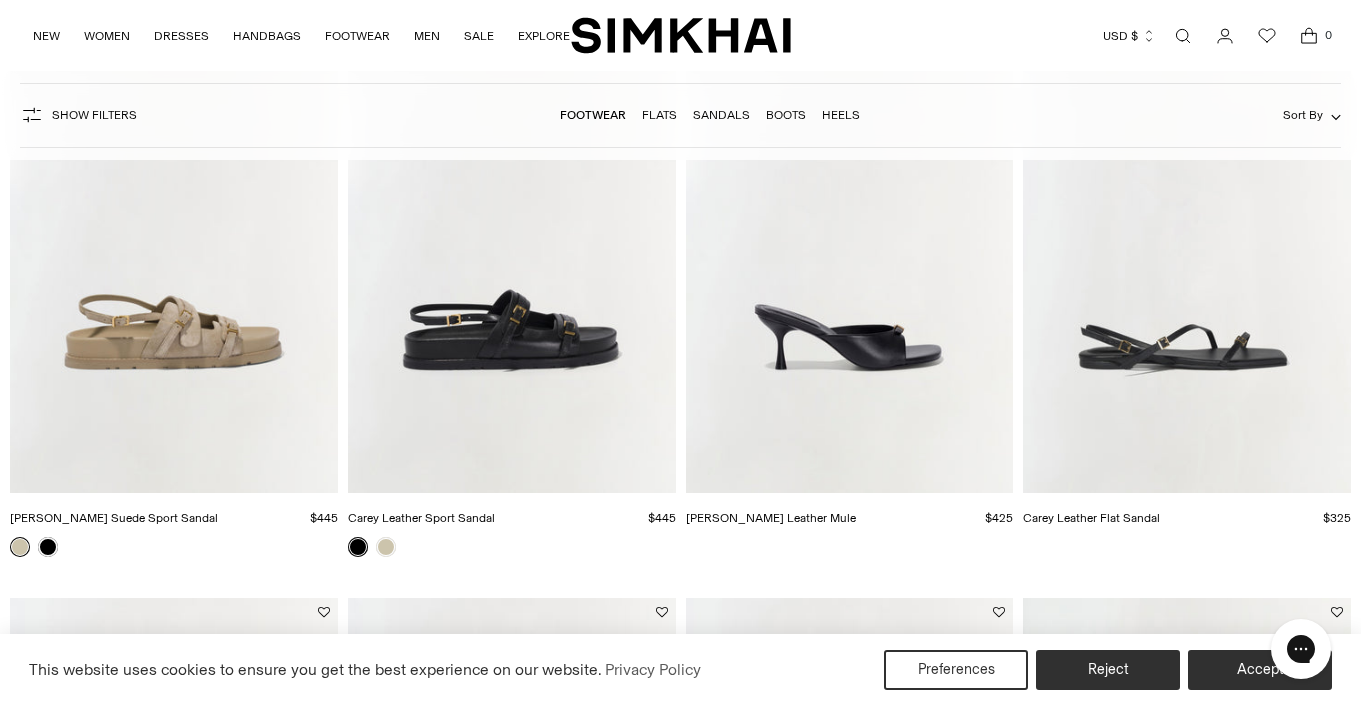 scroll, scrollTop: 0, scrollLeft: 0, axis: both 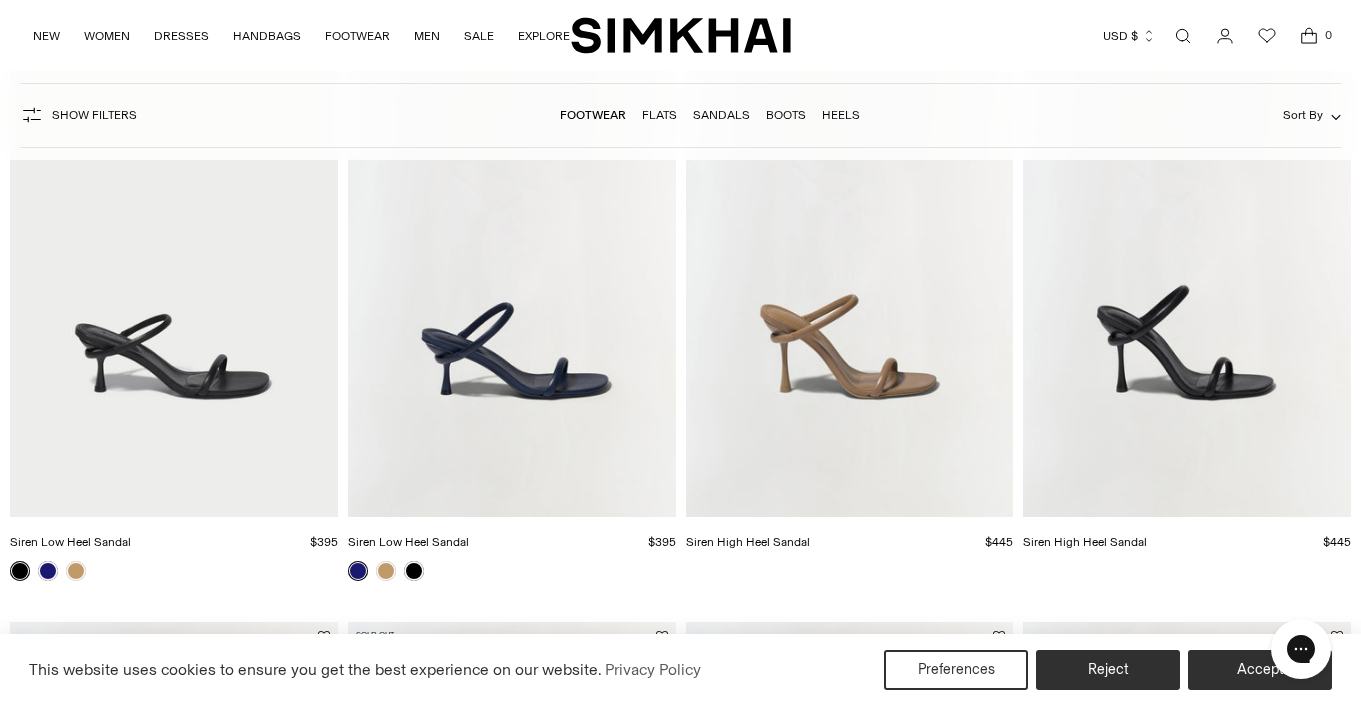 click at bounding box center [0, 0] 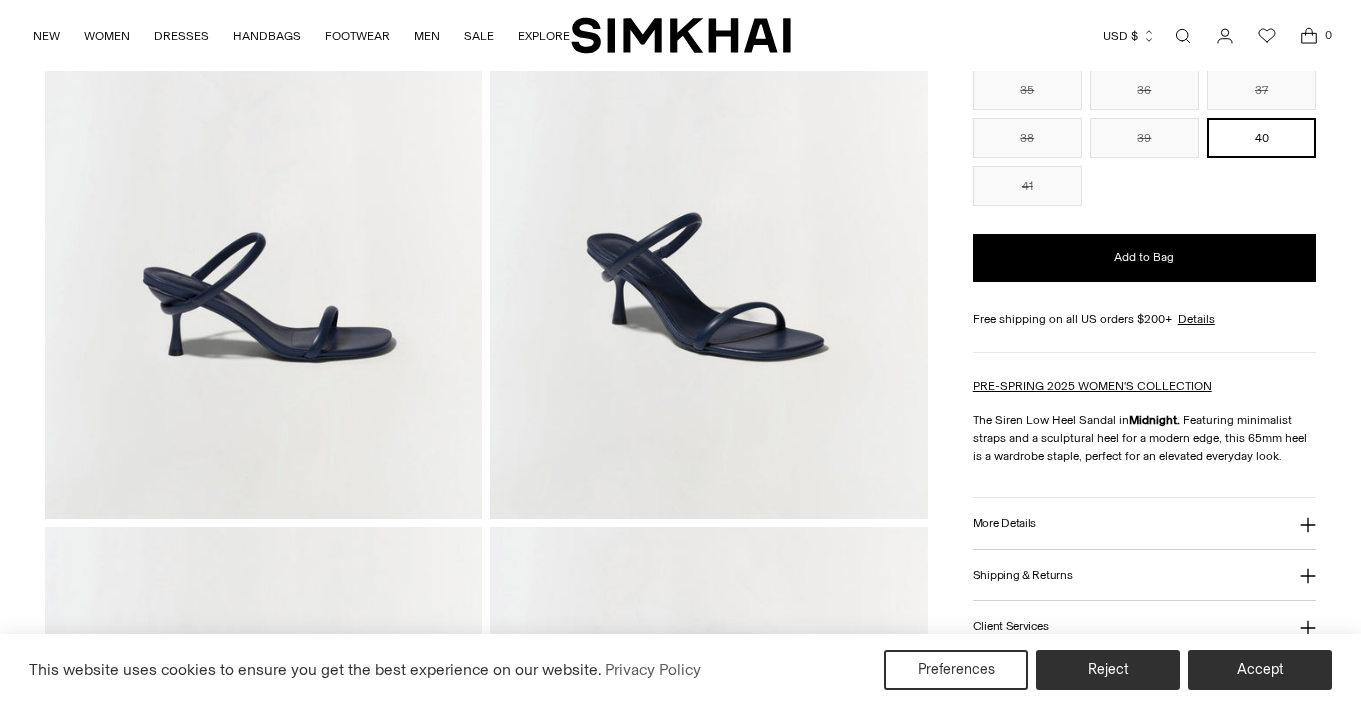 scroll, scrollTop: 249, scrollLeft: 0, axis: vertical 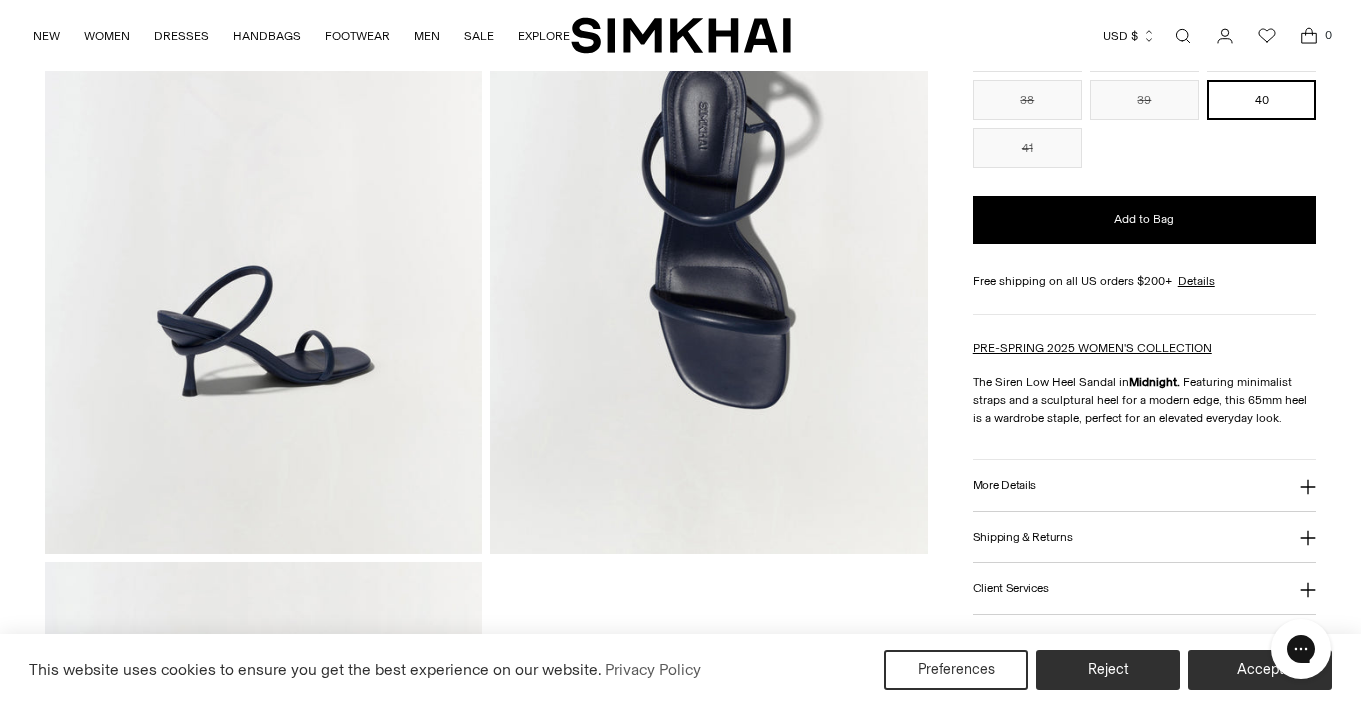 click 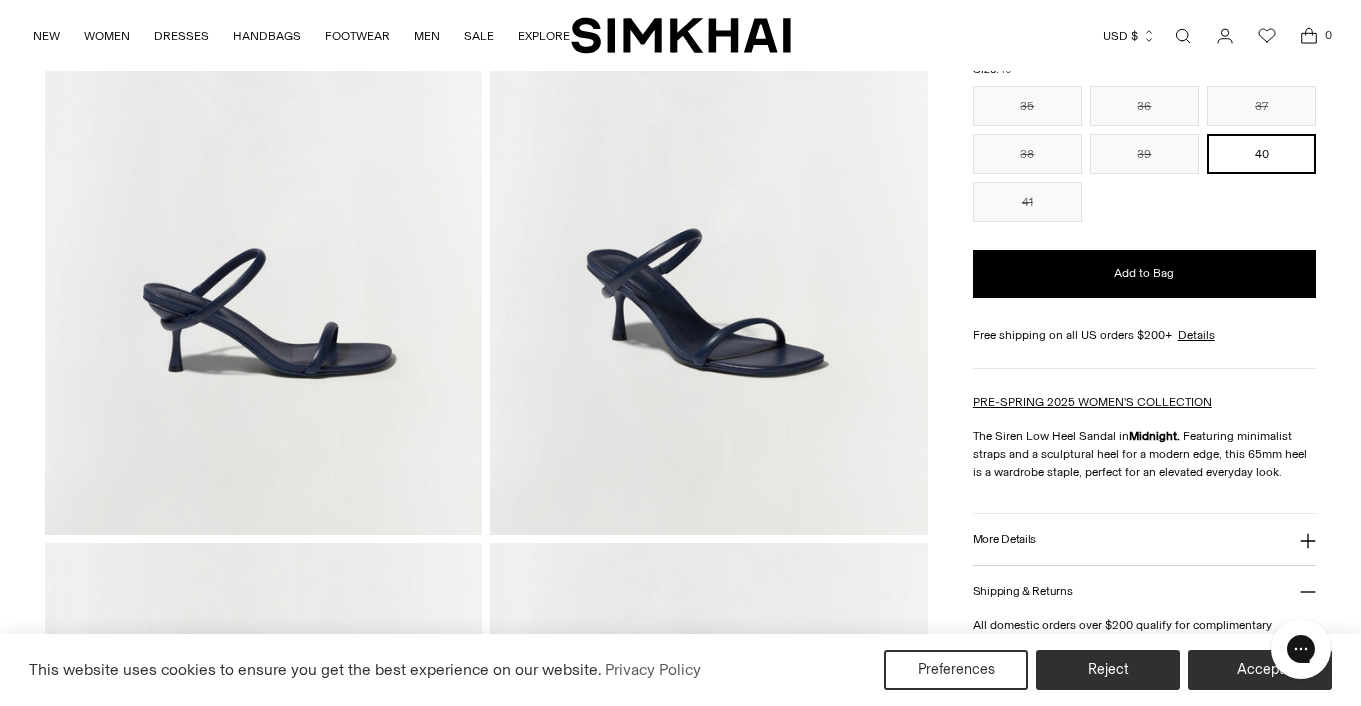 scroll, scrollTop: 271, scrollLeft: 0, axis: vertical 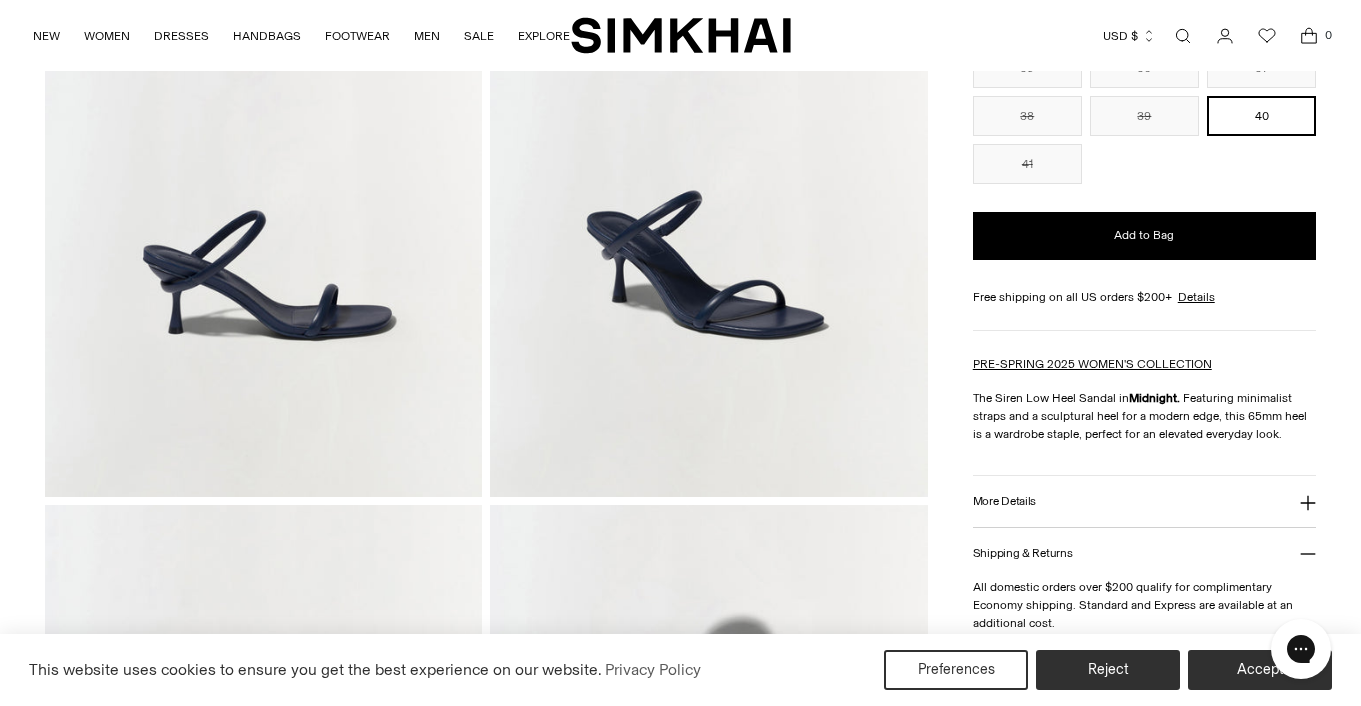 click on "More Details" at bounding box center [1004, 501] 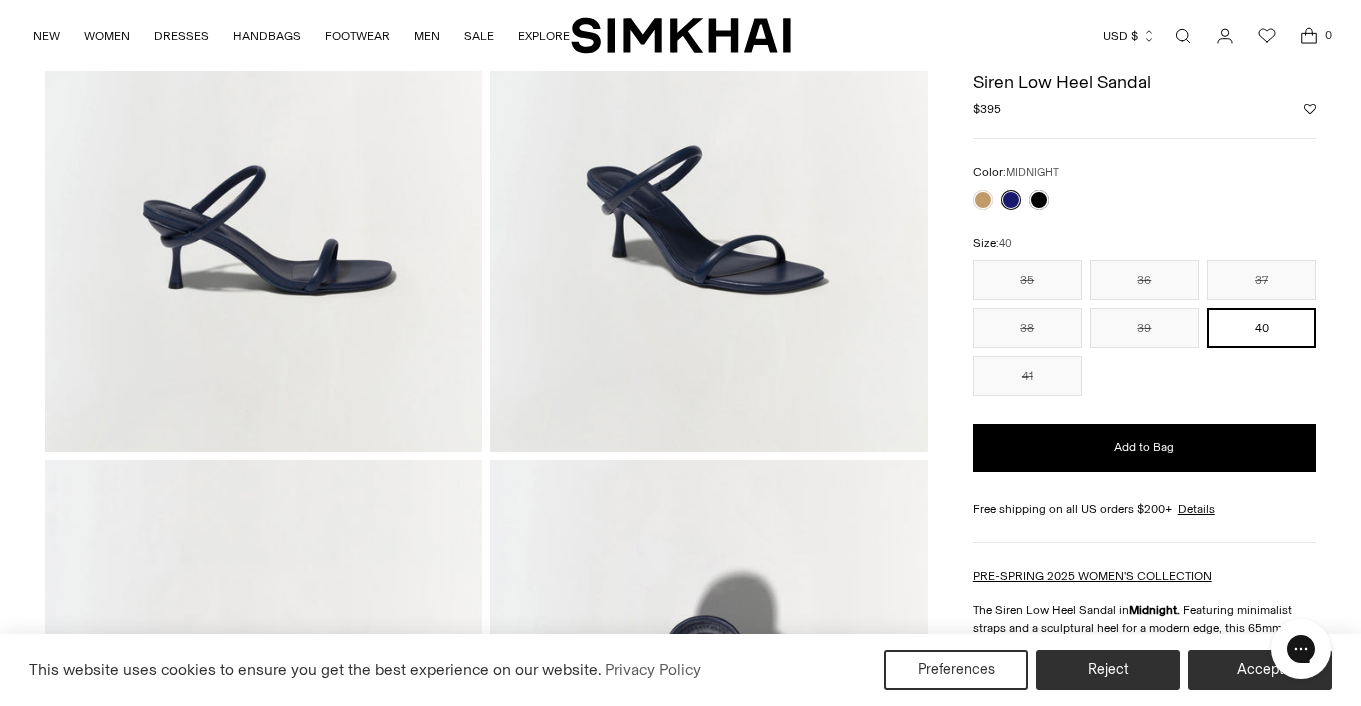 scroll, scrollTop: 257, scrollLeft: 0, axis: vertical 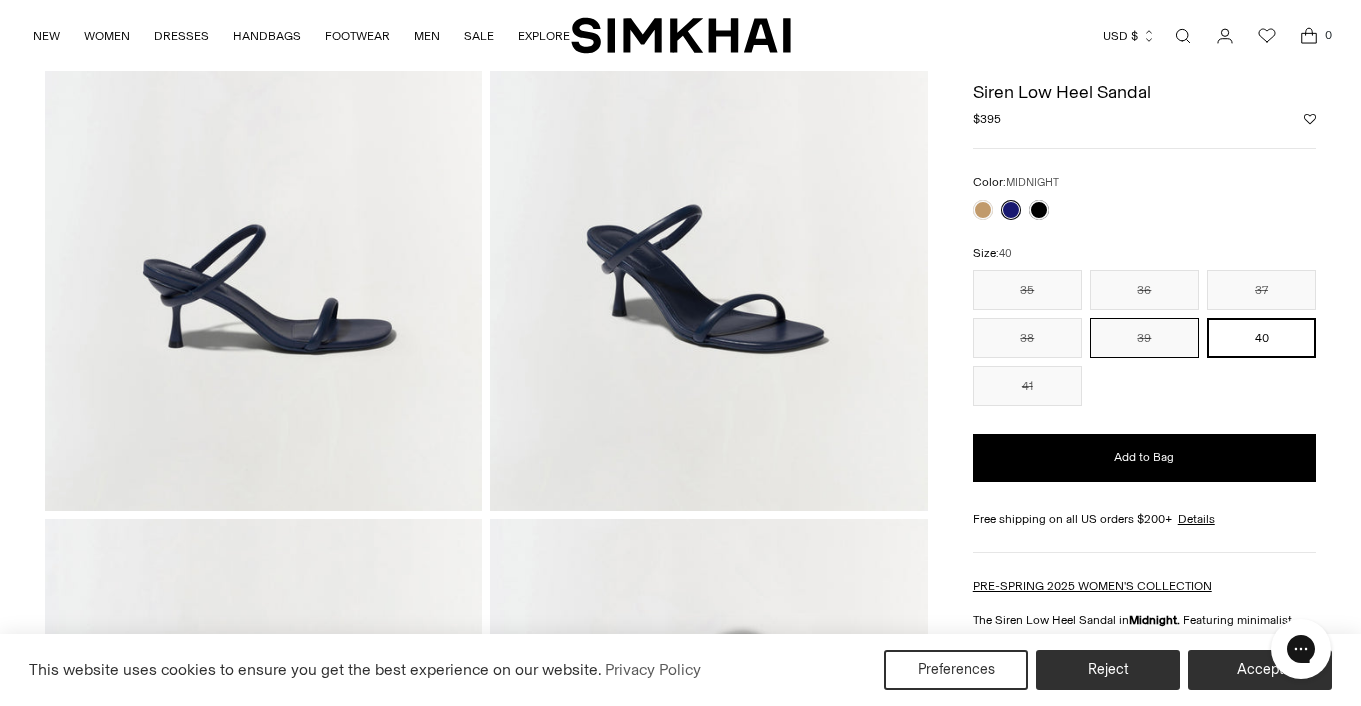 click on "39" at bounding box center (1144, 338) 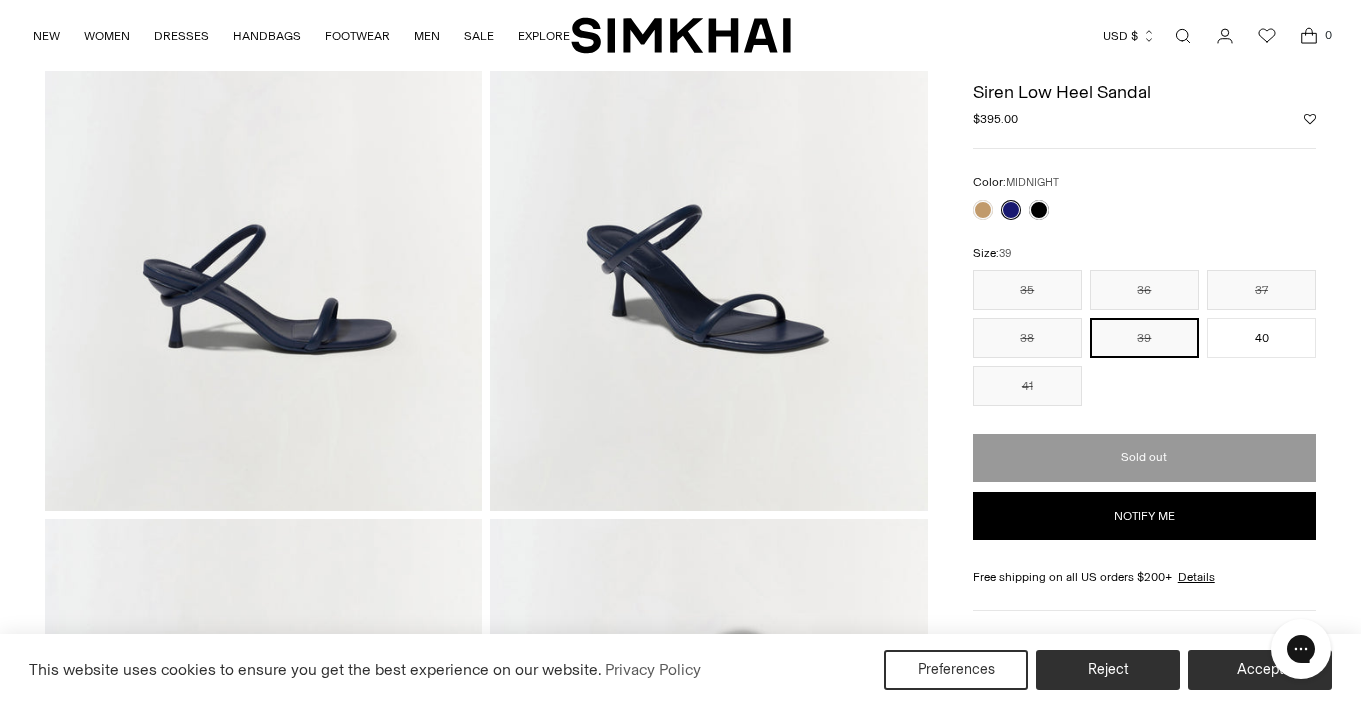 click on "Notify me" at bounding box center [1144, 516] 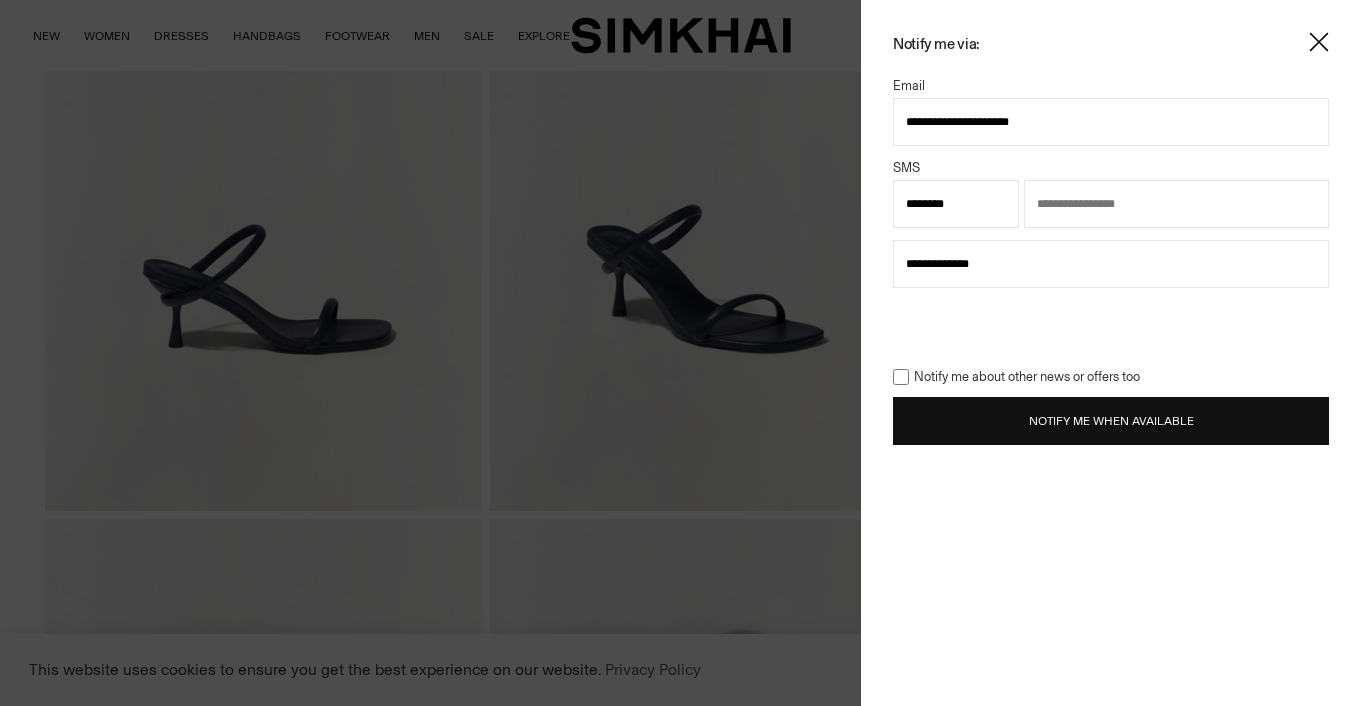 type on "**********" 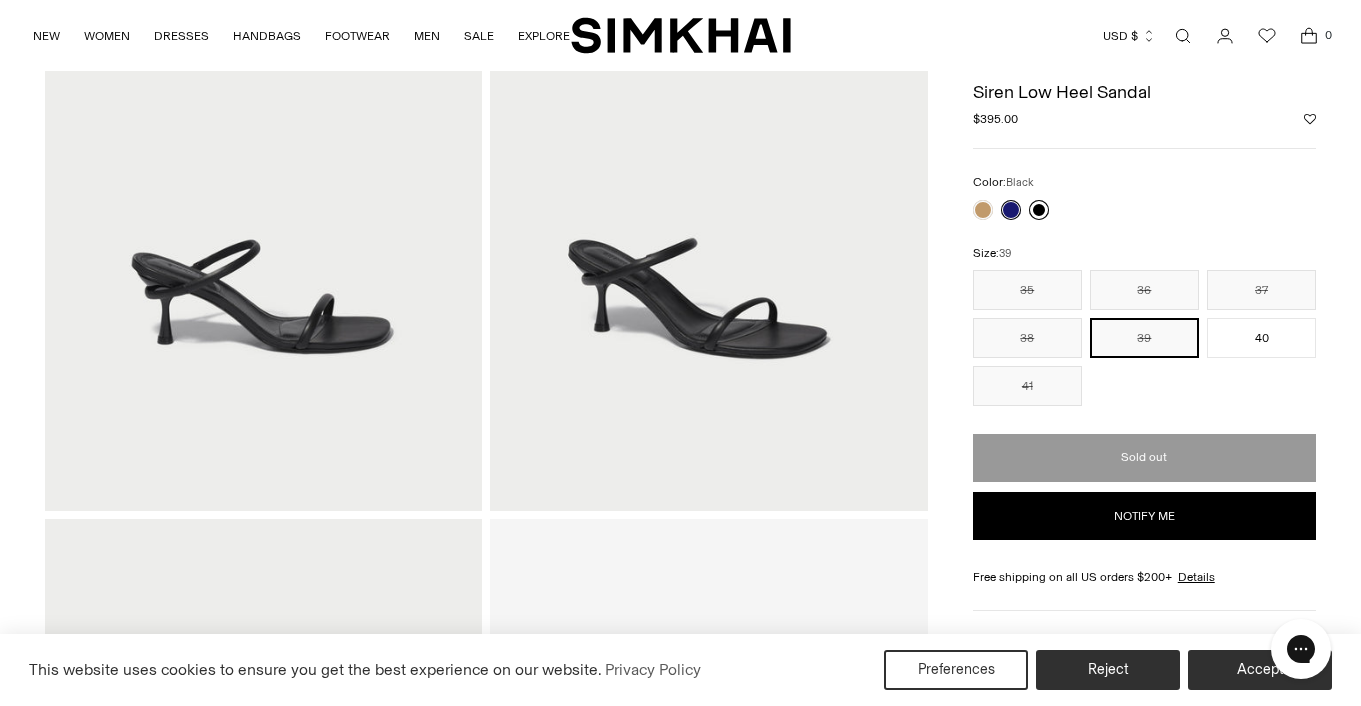 click at bounding box center [1039, 210] 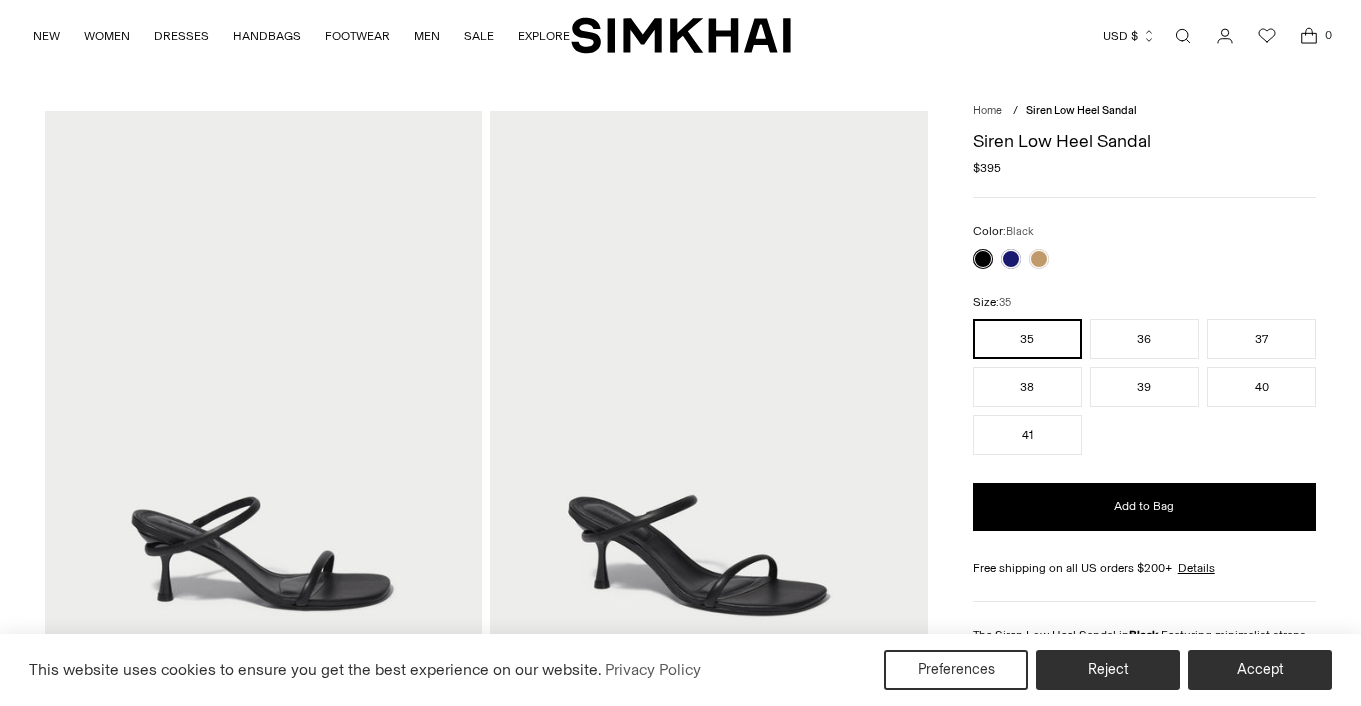 click on "39" at bounding box center (1144, 387) 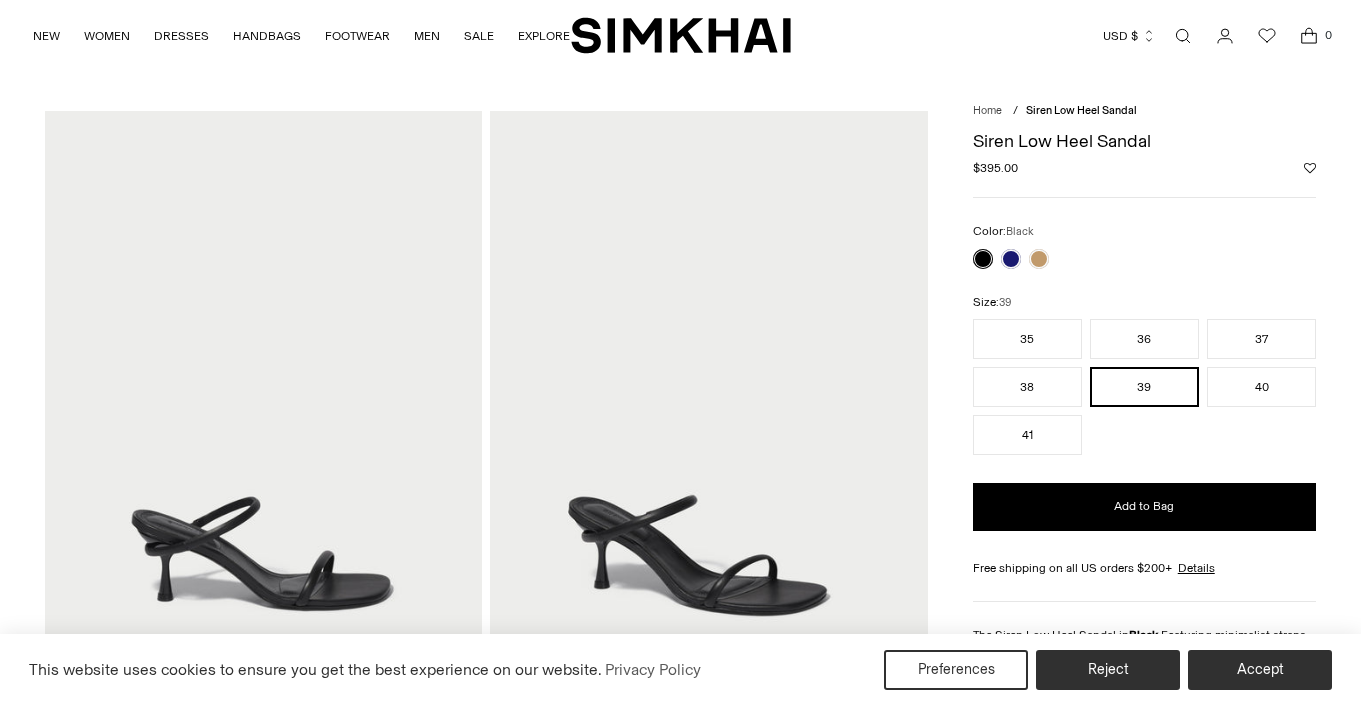 scroll, scrollTop: 0, scrollLeft: 0, axis: both 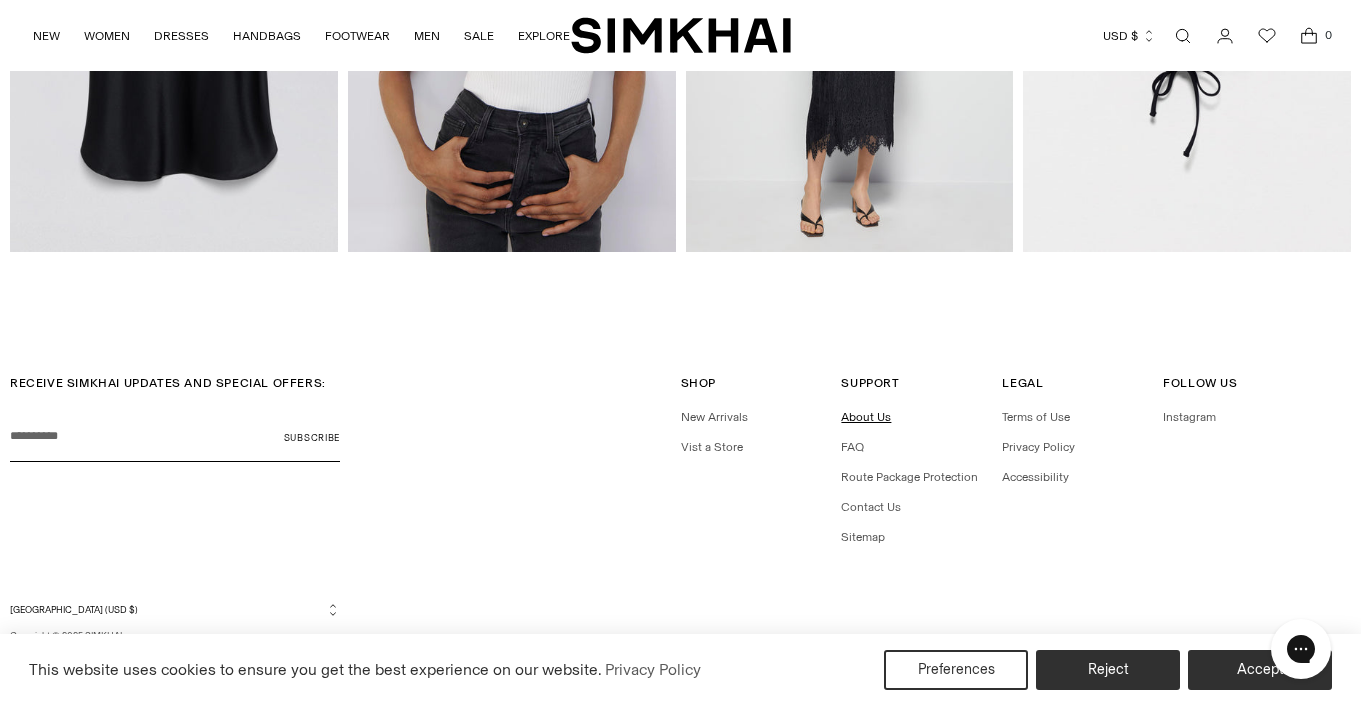 click on "About Us" at bounding box center [866, 417] 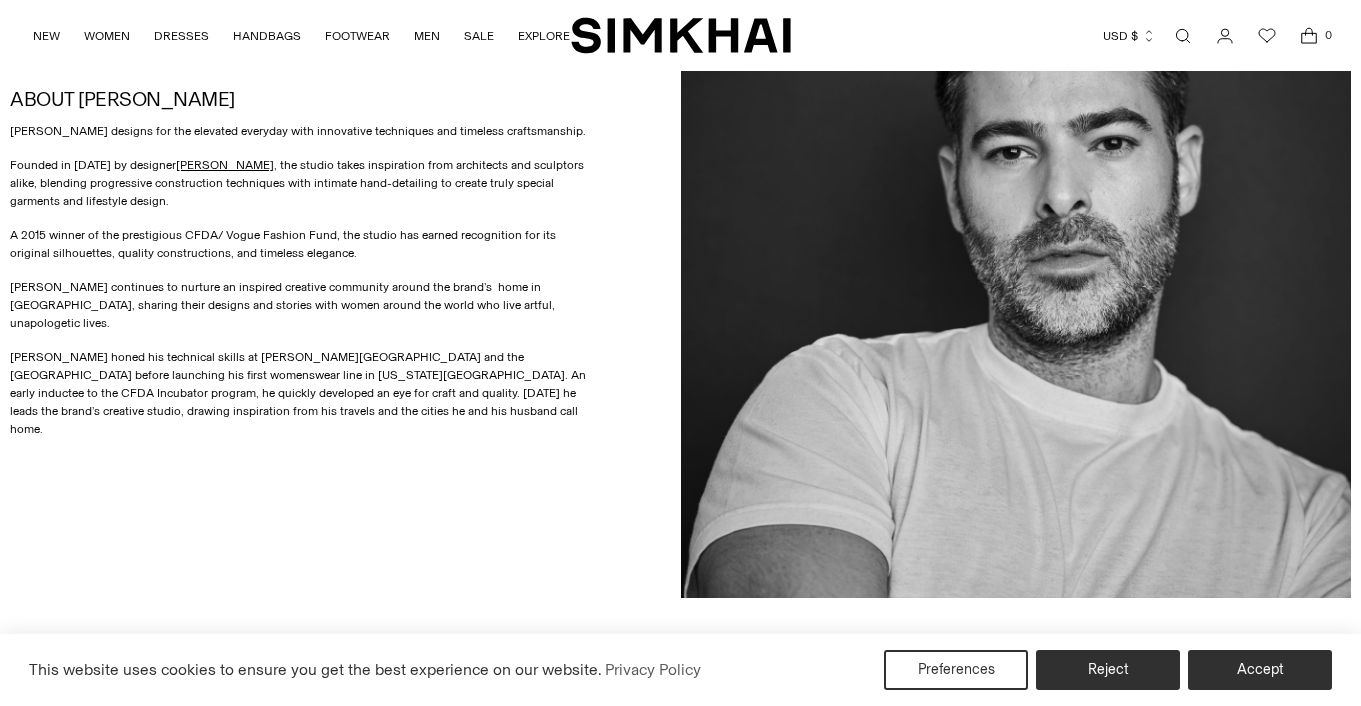 scroll, scrollTop: 933, scrollLeft: 0, axis: vertical 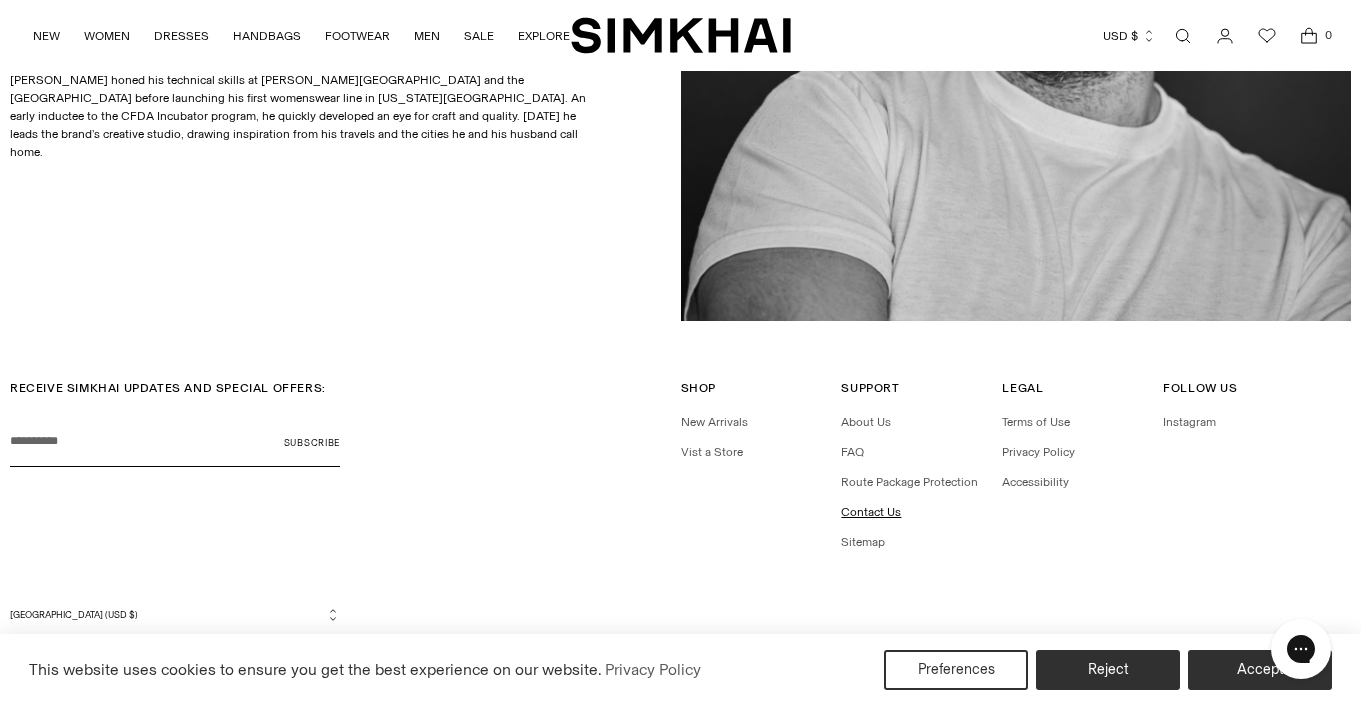 click on "Contact Us" at bounding box center [871, 512] 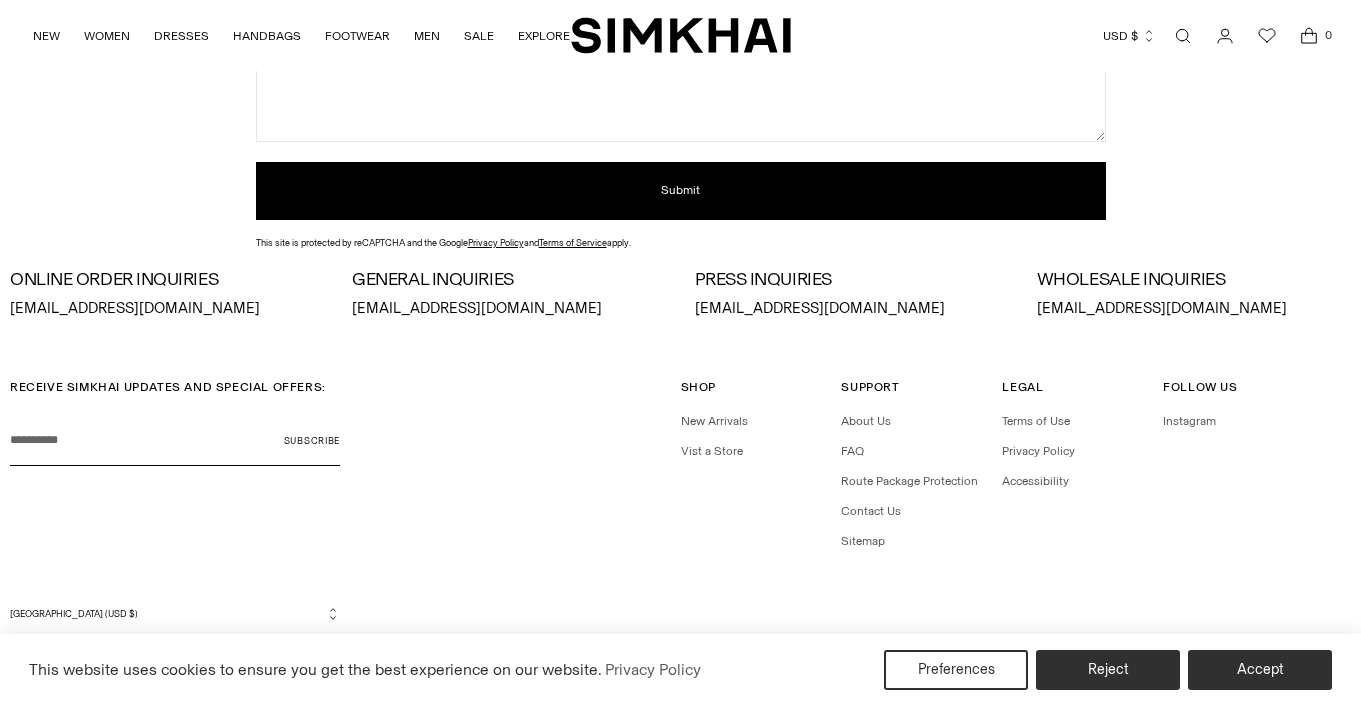 scroll, scrollTop: 487, scrollLeft: 0, axis: vertical 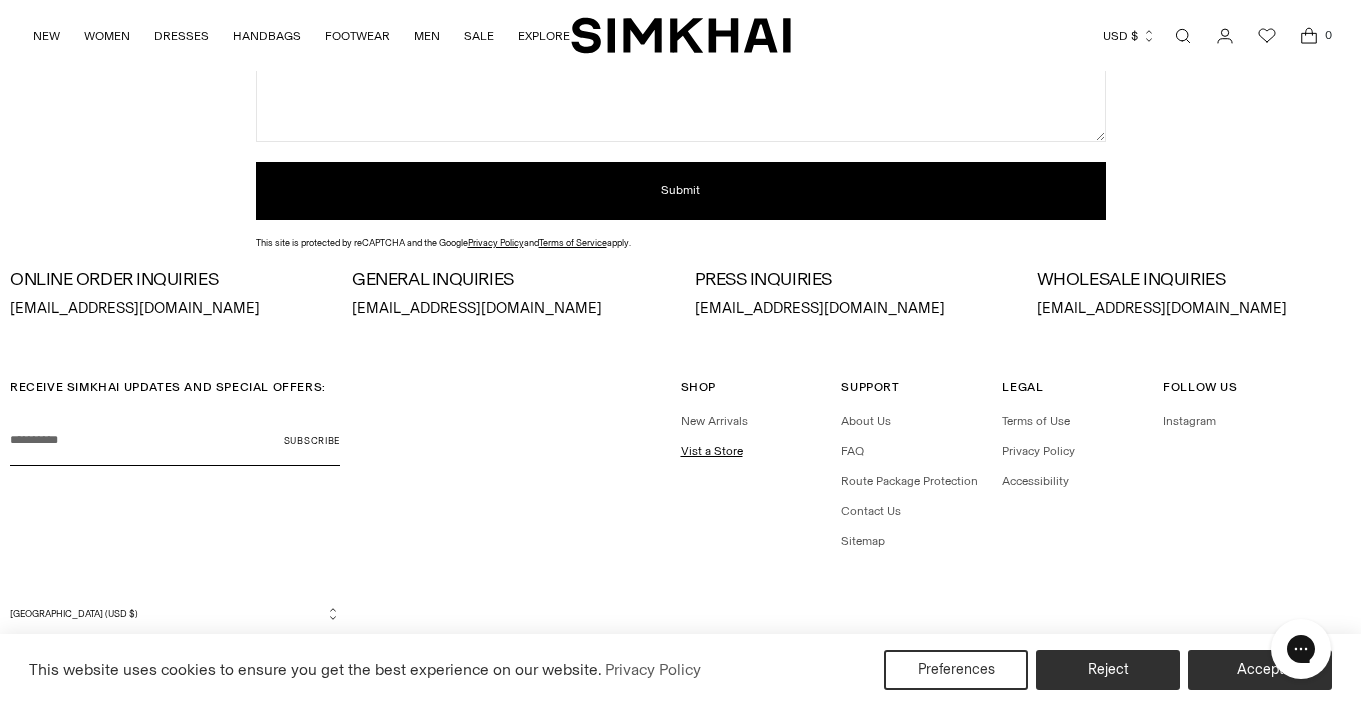 click on "Vist a Store" at bounding box center (712, 451) 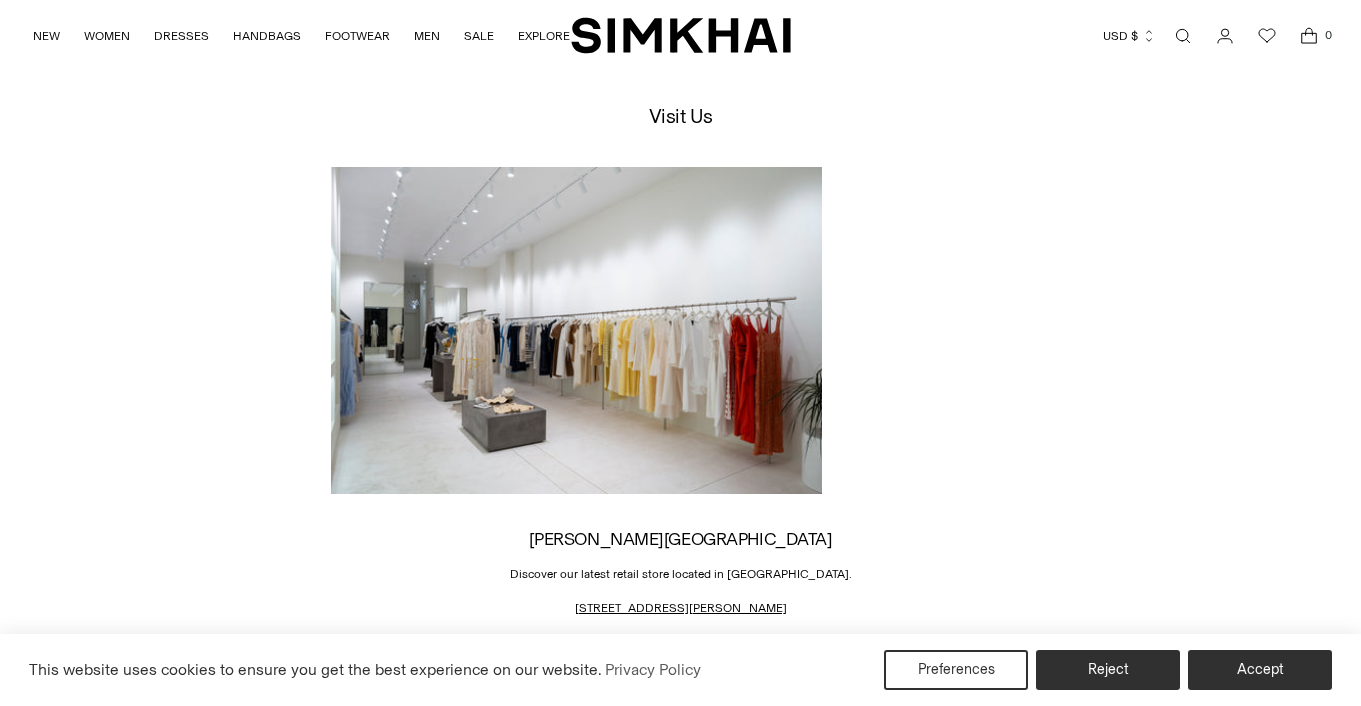 scroll, scrollTop: 334, scrollLeft: 0, axis: vertical 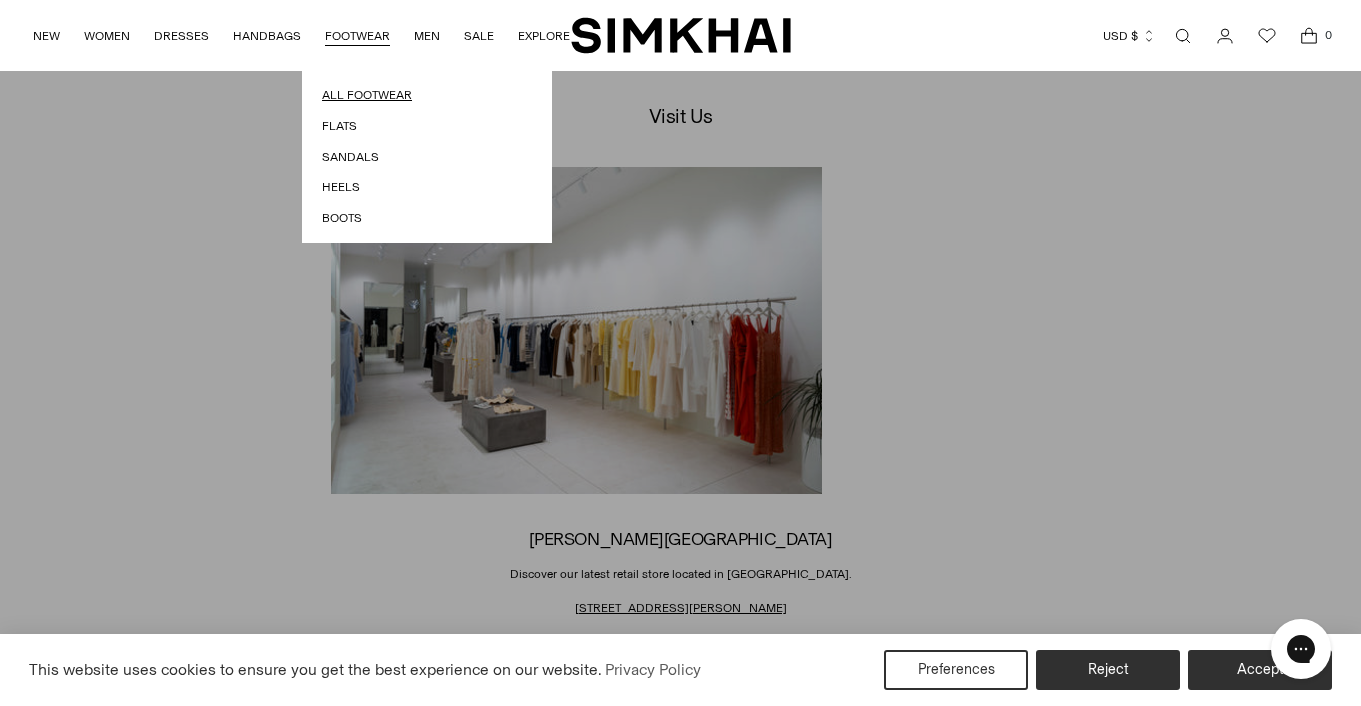 click on "All Footwear" at bounding box center [427, 95] 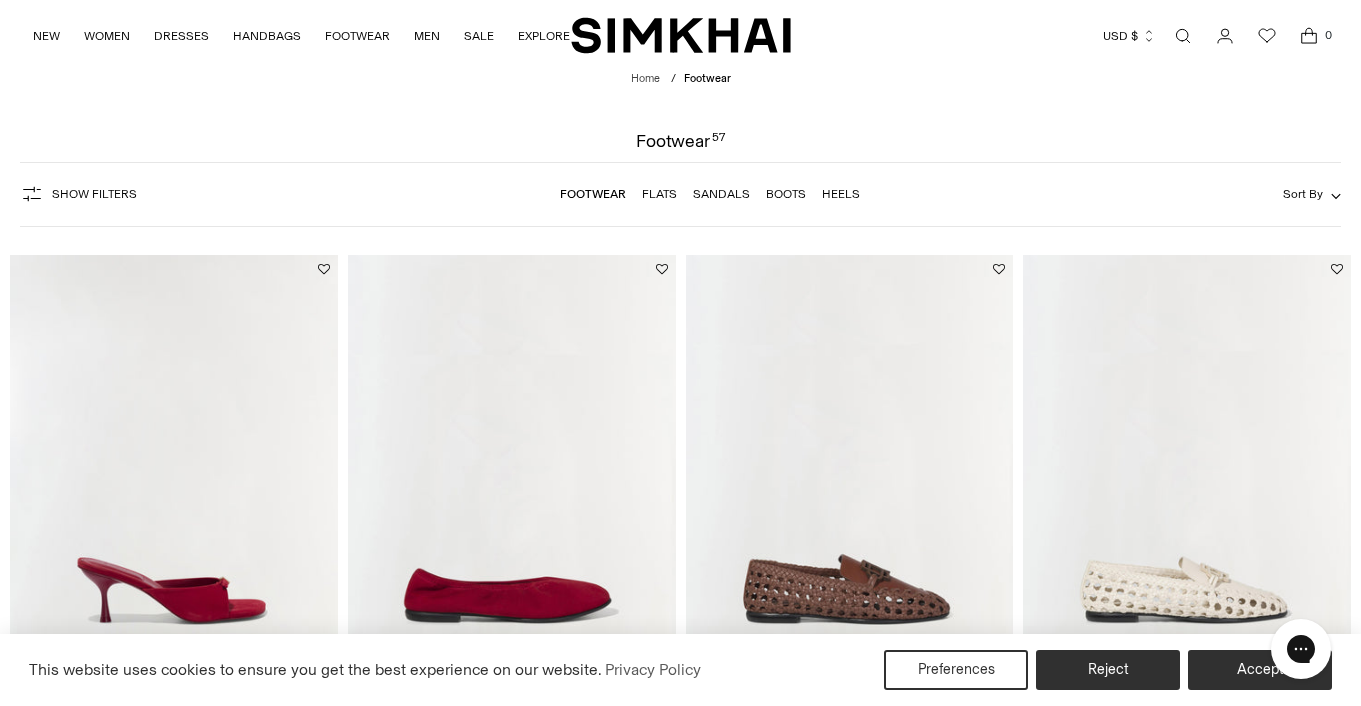 scroll, scrollTop: 0, scrollLeft: 0, axis: both 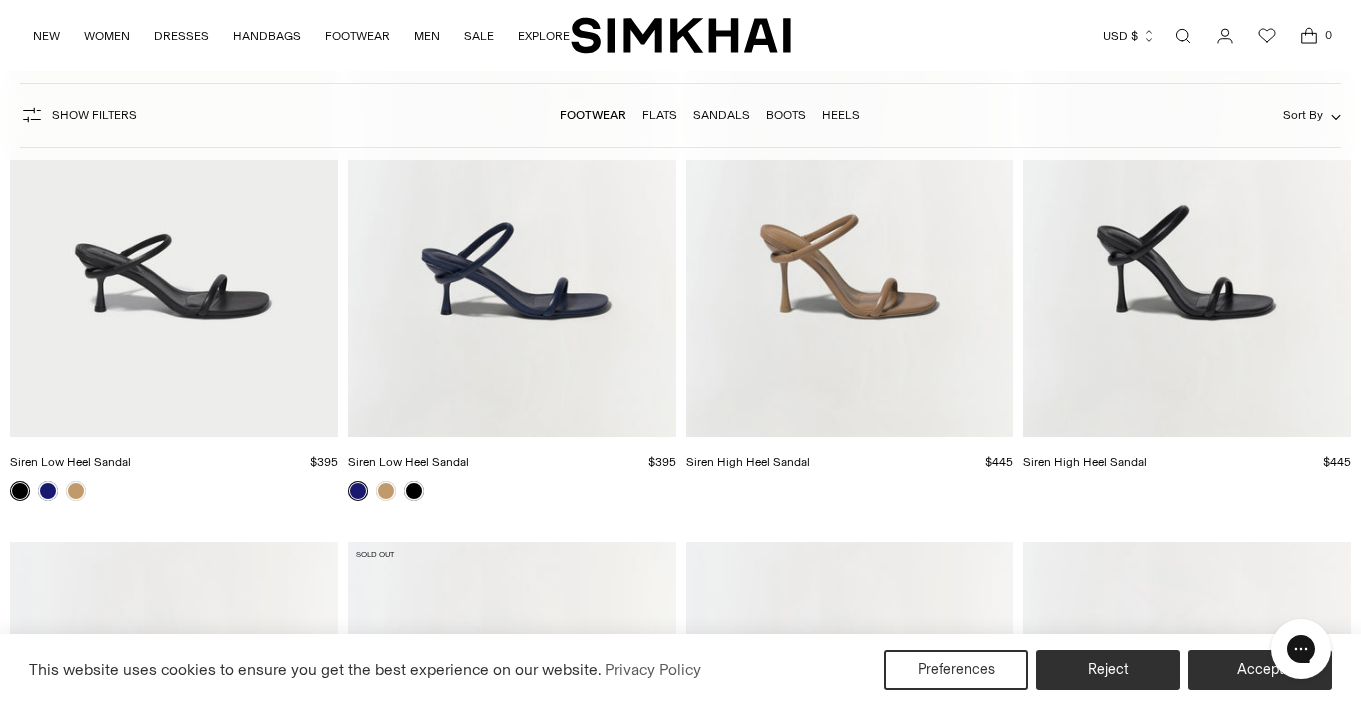 click at bounding box center (0, 0) 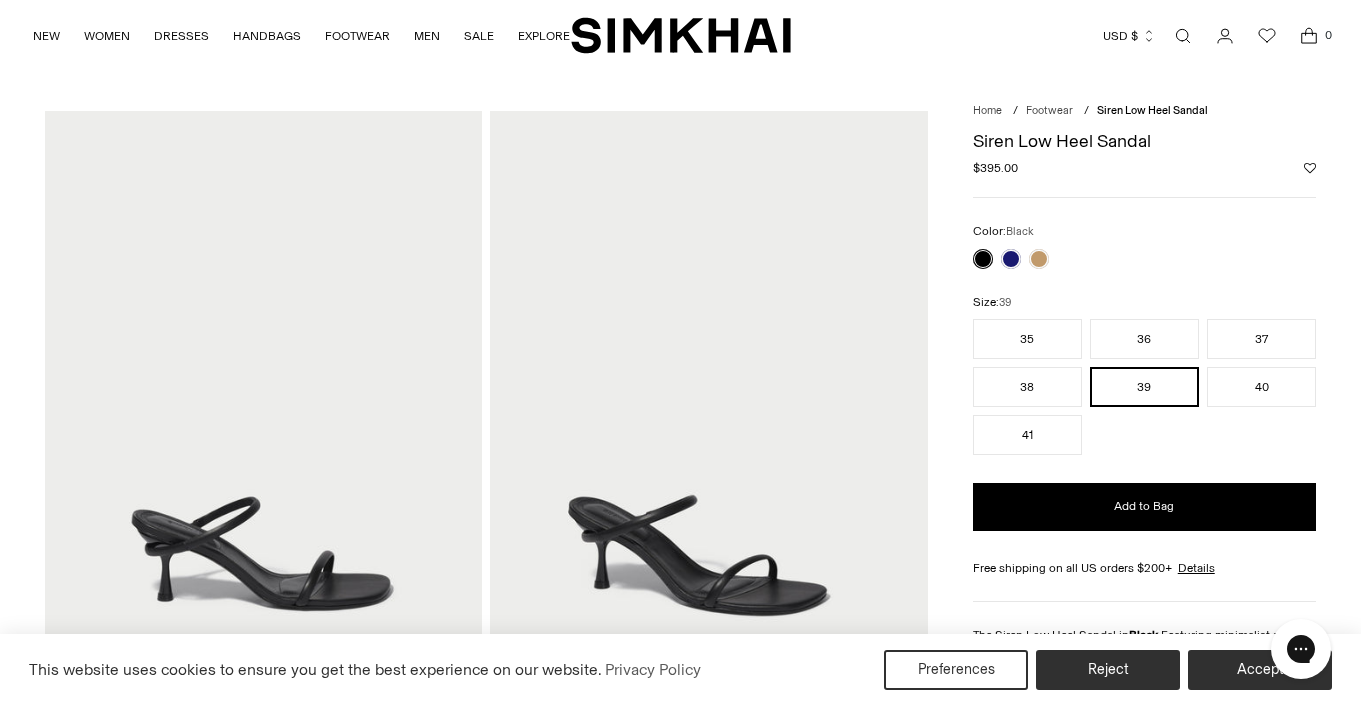 scroll, scrollTop: 0, scrollLeft: 0, axis: both 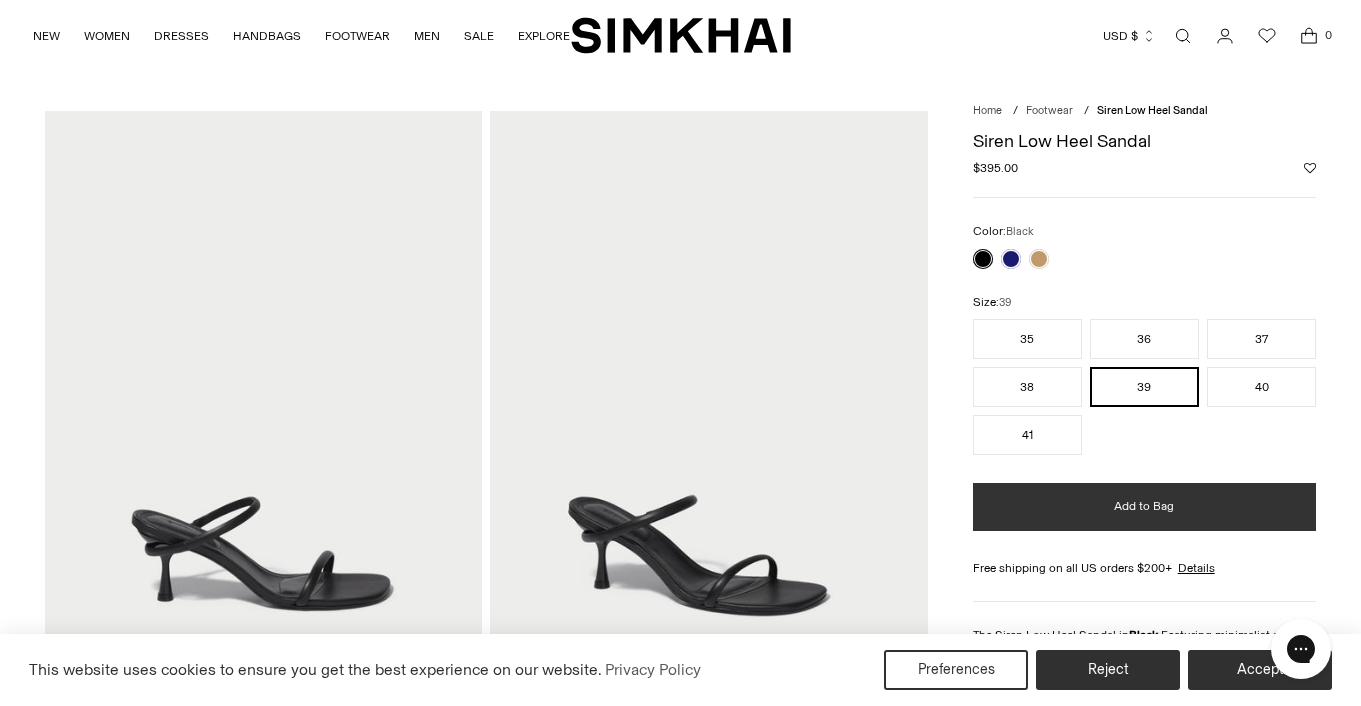 click on "Add to Bag" at bounding box center (1144, 507) 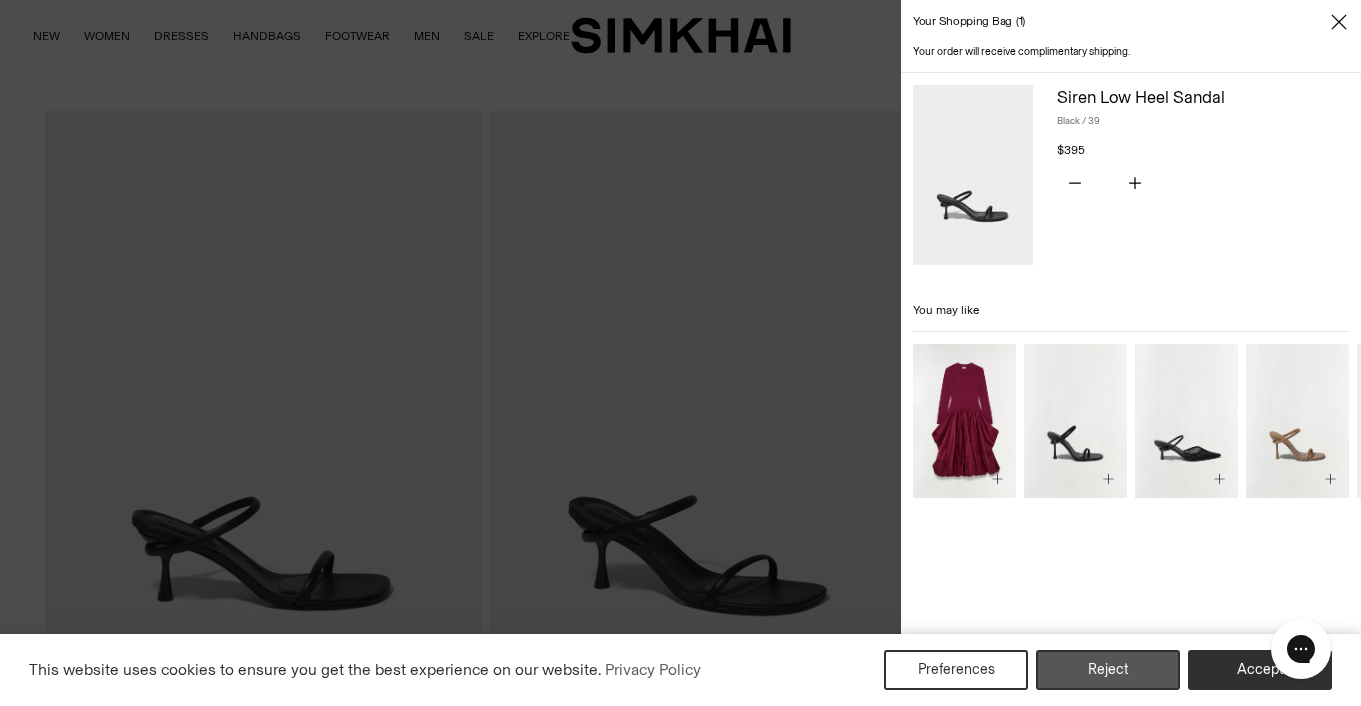 click on "Reject" at bounding box center [1108, 670] 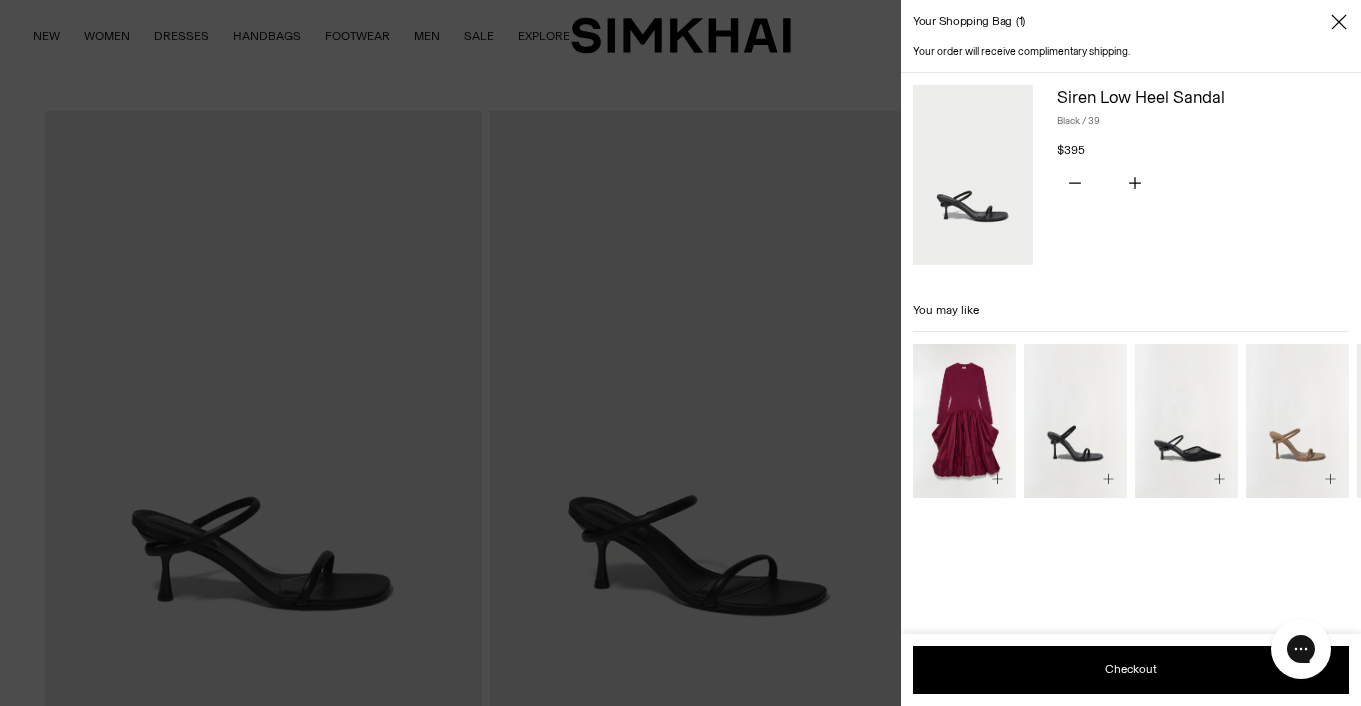 click on "Checkout" at bounding box center (1131, 670) 